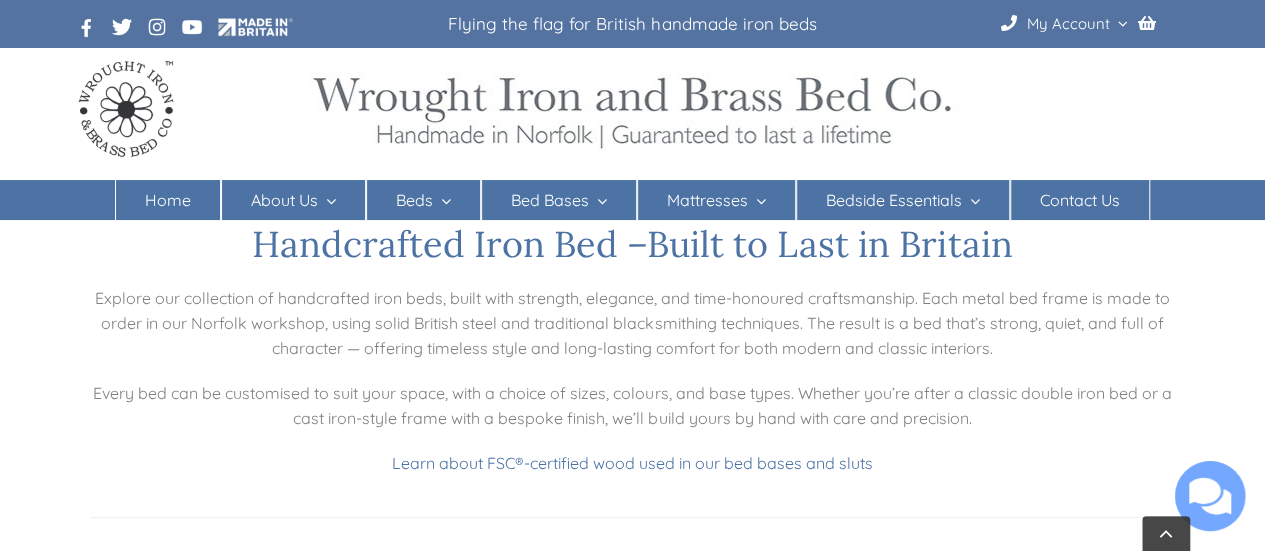 scroll, scrollTop: 369, scrollLeft: 0, axis: vertical 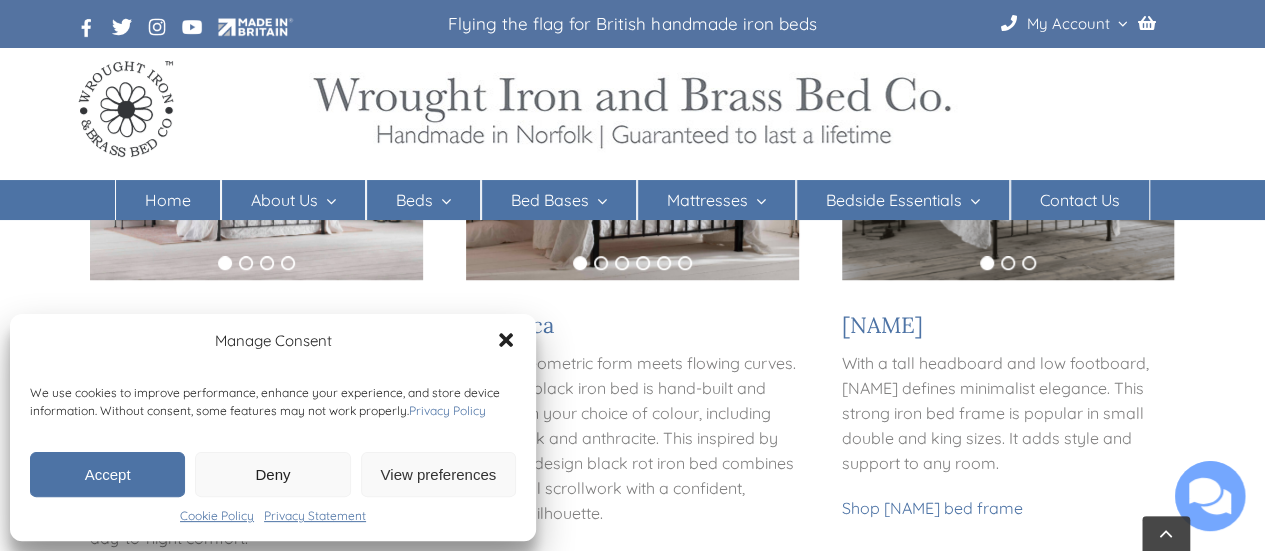 click 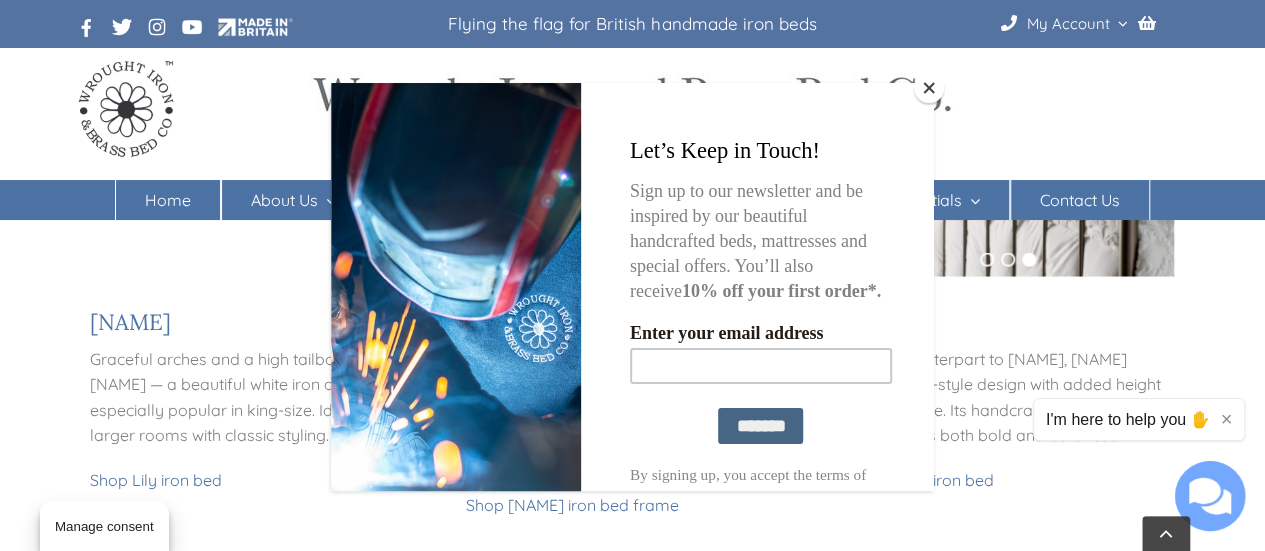 scroll, scrollTop: 1717, scrollLeft: 0, axis: vertical 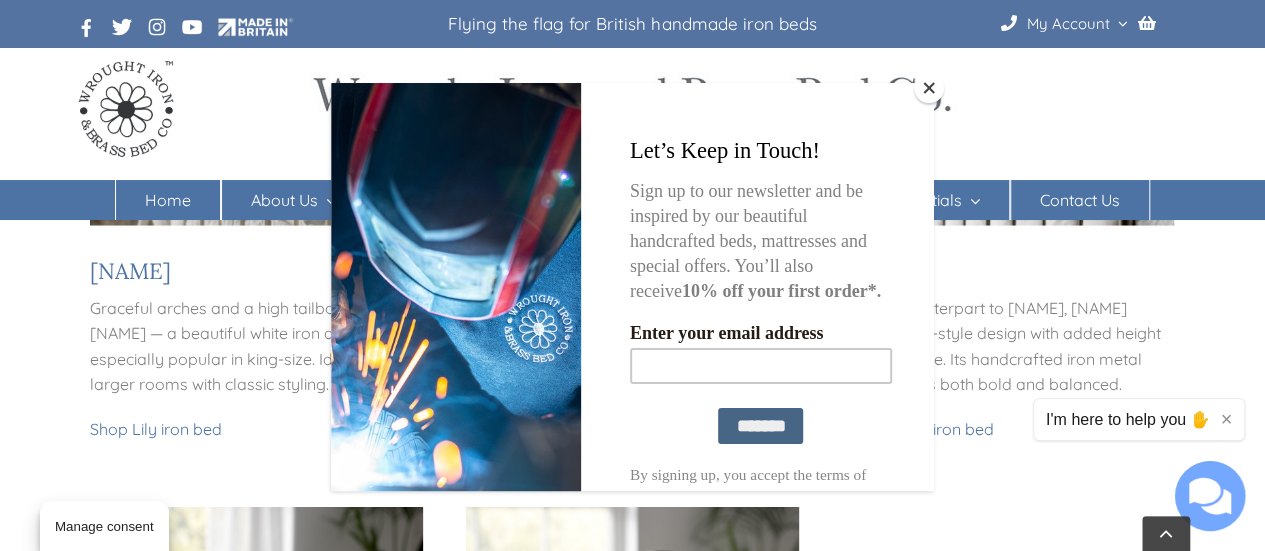 click at bounding box center [929, 88] 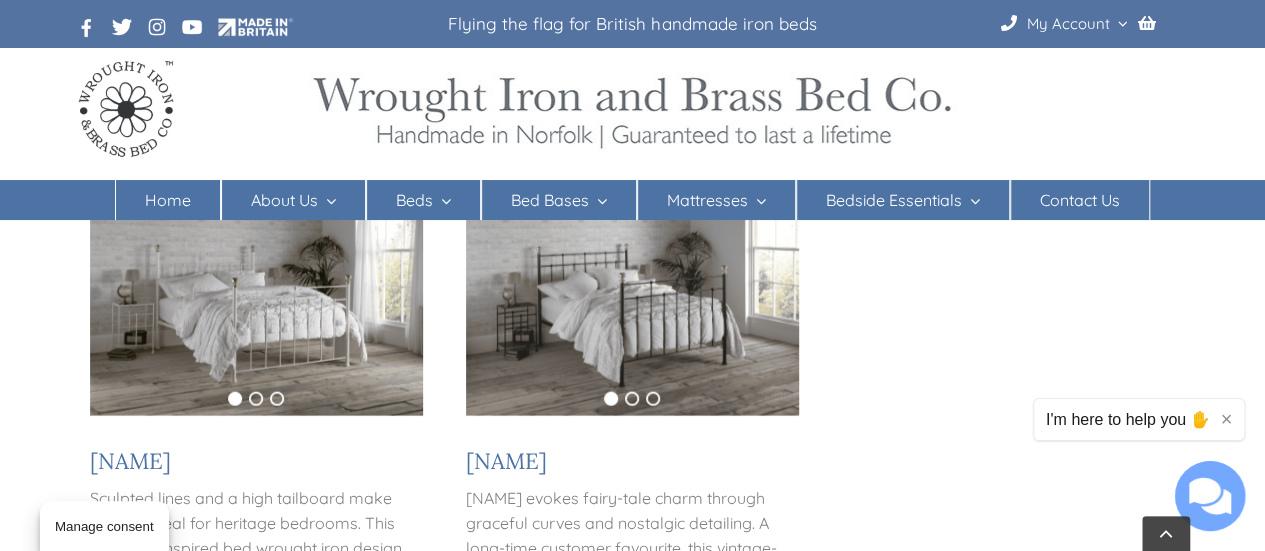 scroll, scrollTop: 2071, scrollLeft: 0, axis: vertical 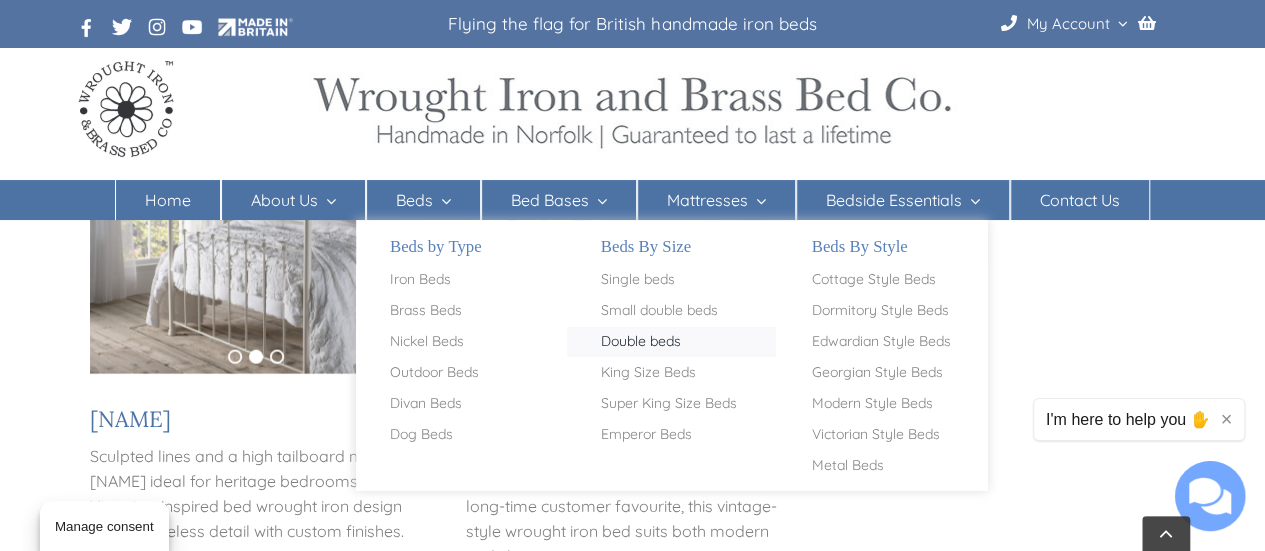 click on "Double beds" at bounding box center (641, 342) 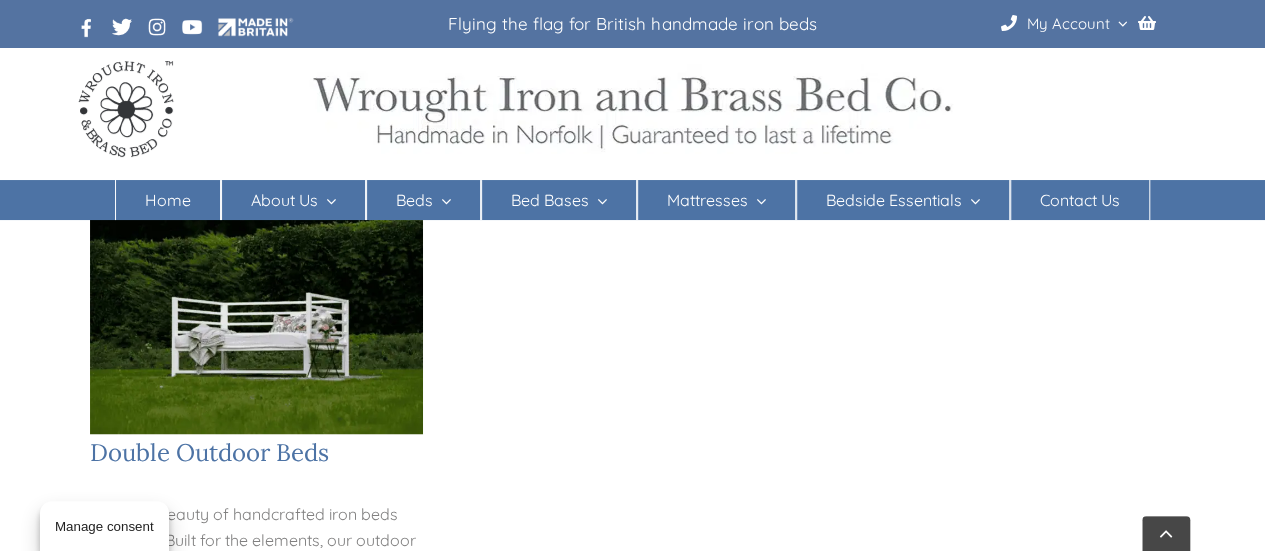 scroll, scrollTop: 1473, scrollLeft: 0, axis: vertical 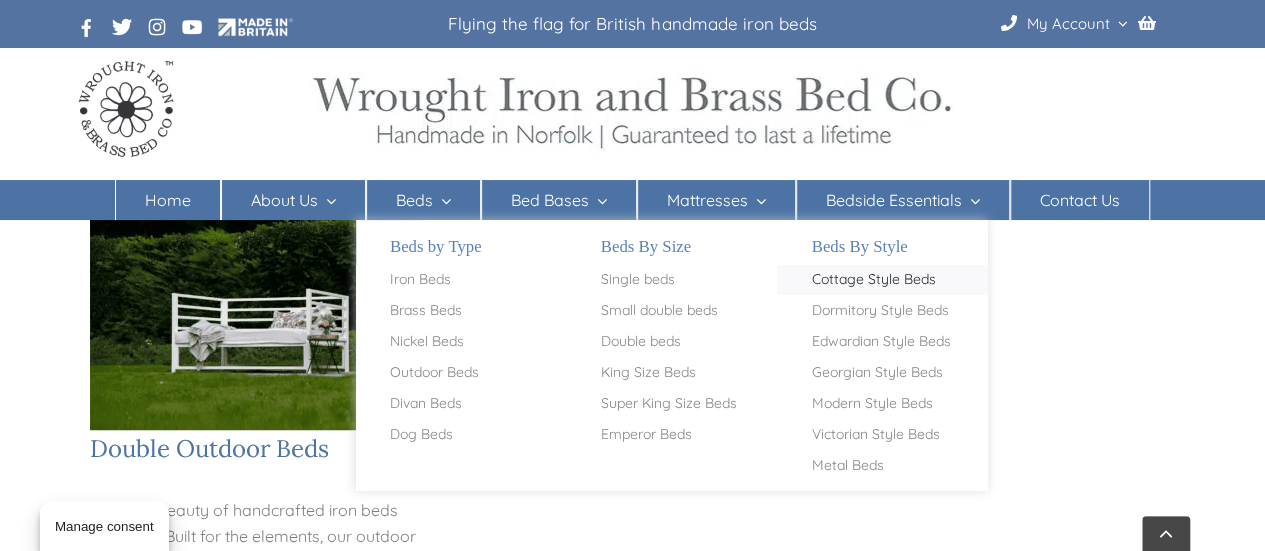 click on "Cottage Style Beds" at bounding box center (873, 280) 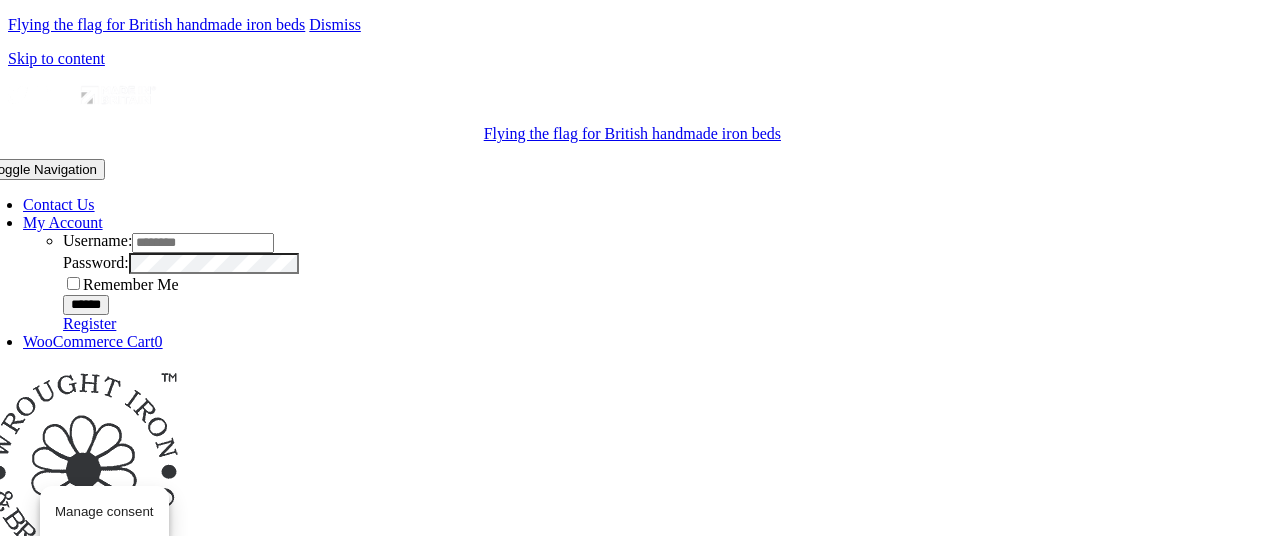 scroll, scrollTop: 0, scrollLeft: 0, axis: both 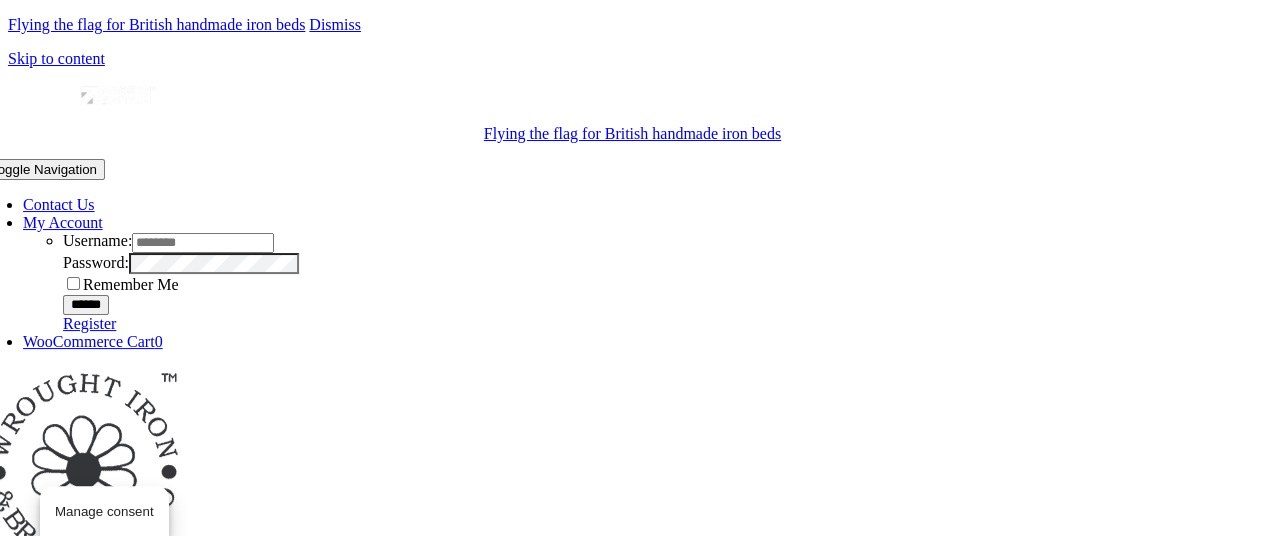 click on "Skip to content" at bounding box center [56, 58] 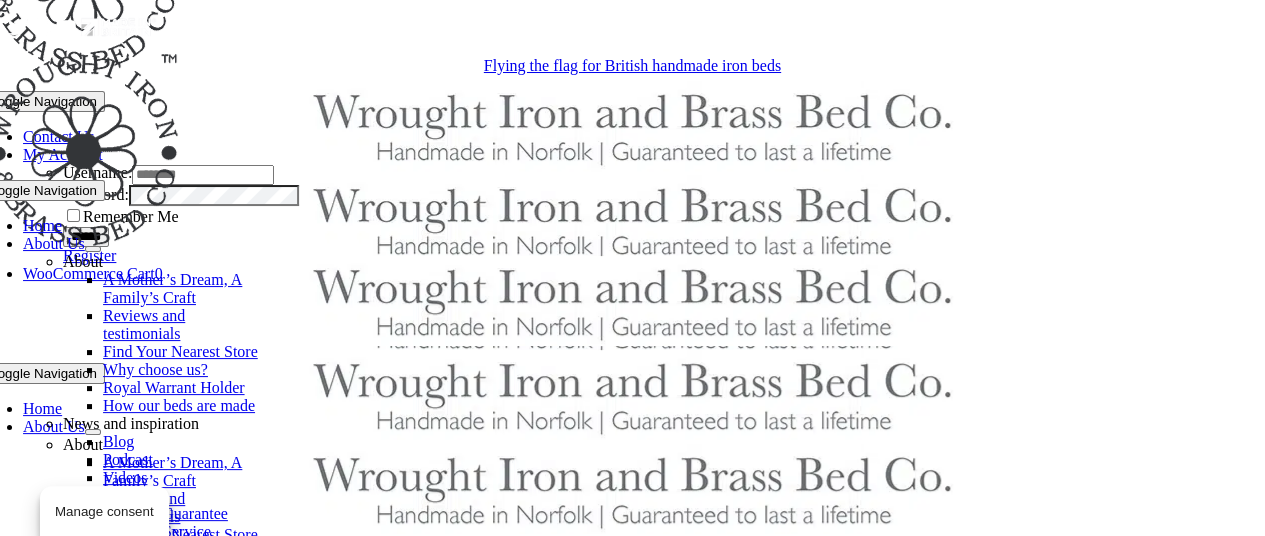 scroll, scrollTop: 3282, scrollLeft: 0, axis: vertical 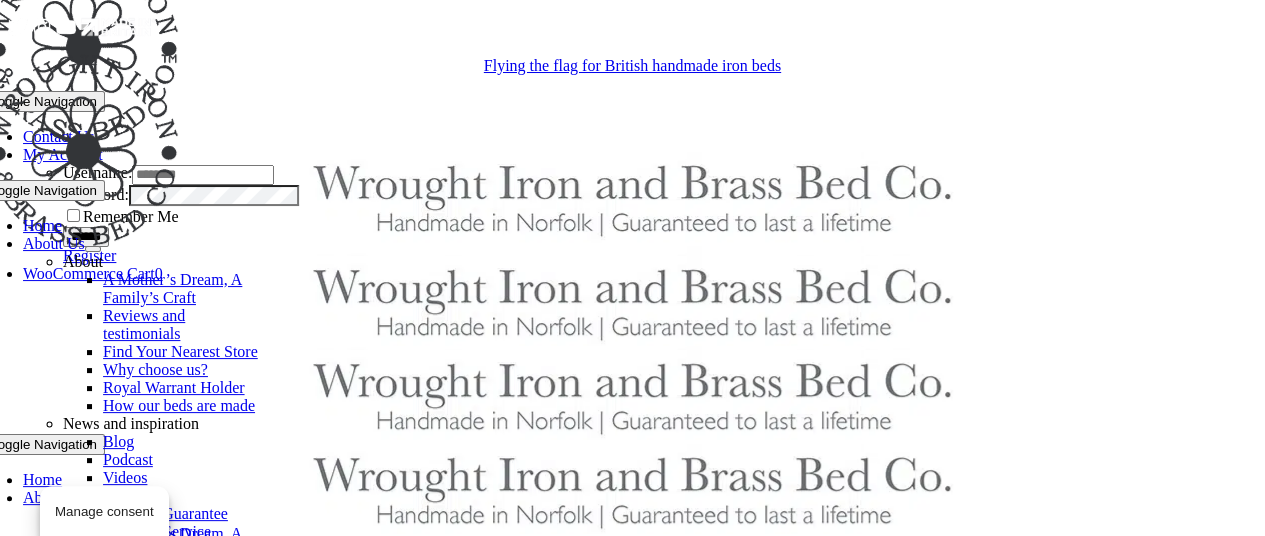 click on "Home" at bounding box center (42, 225) 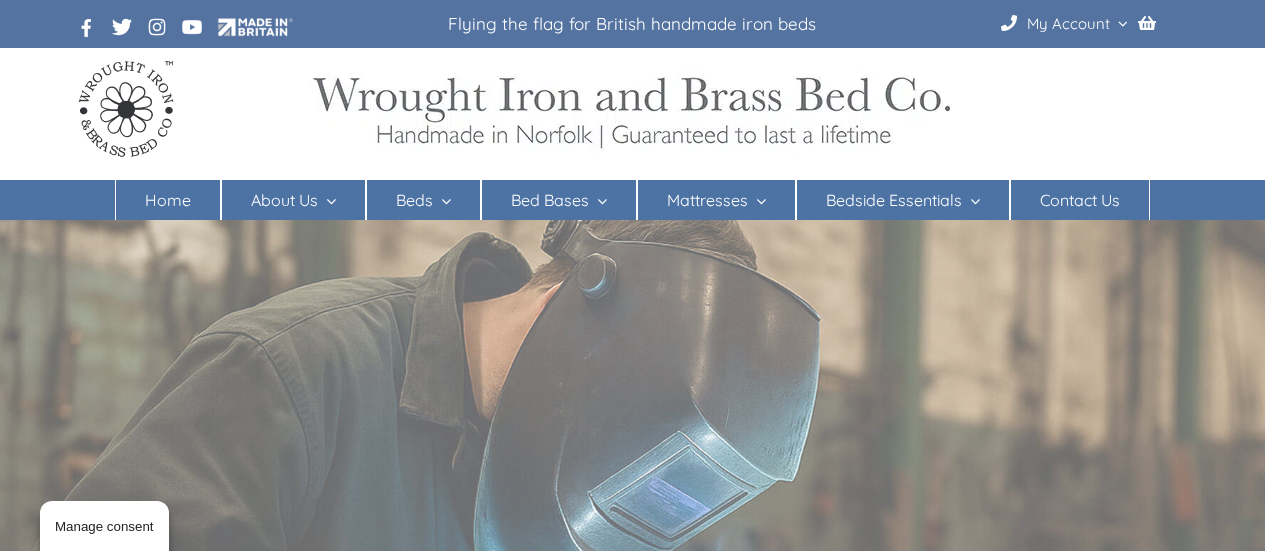 scroll, scrollTop: 0, scrollLeft: 0, axis: both 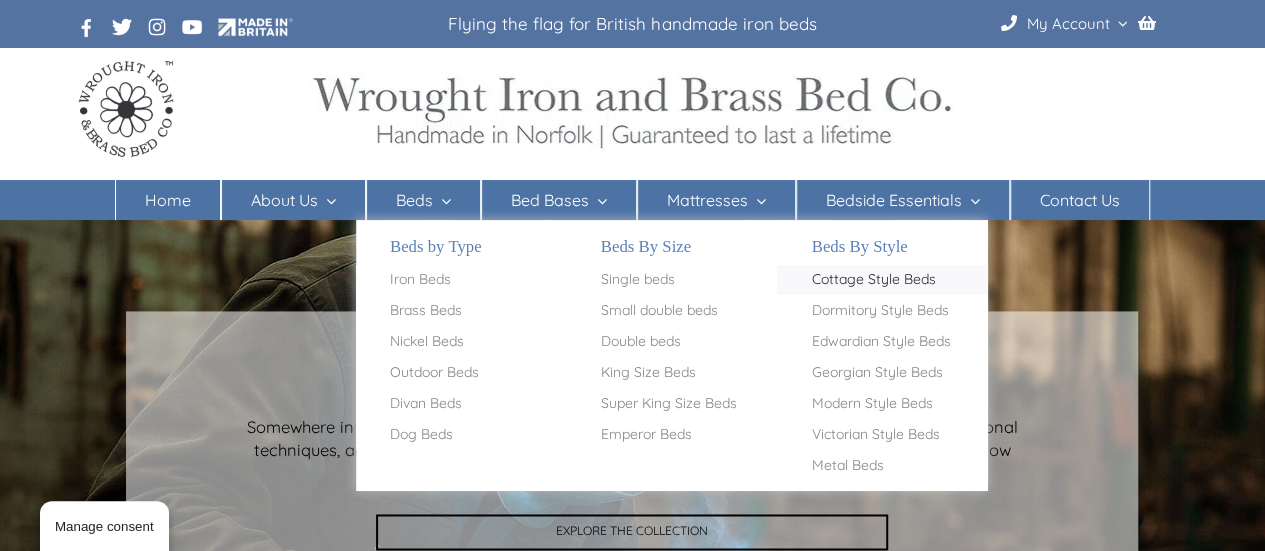 click on "Cottage Style Beds" at bounding box center (873, 280) 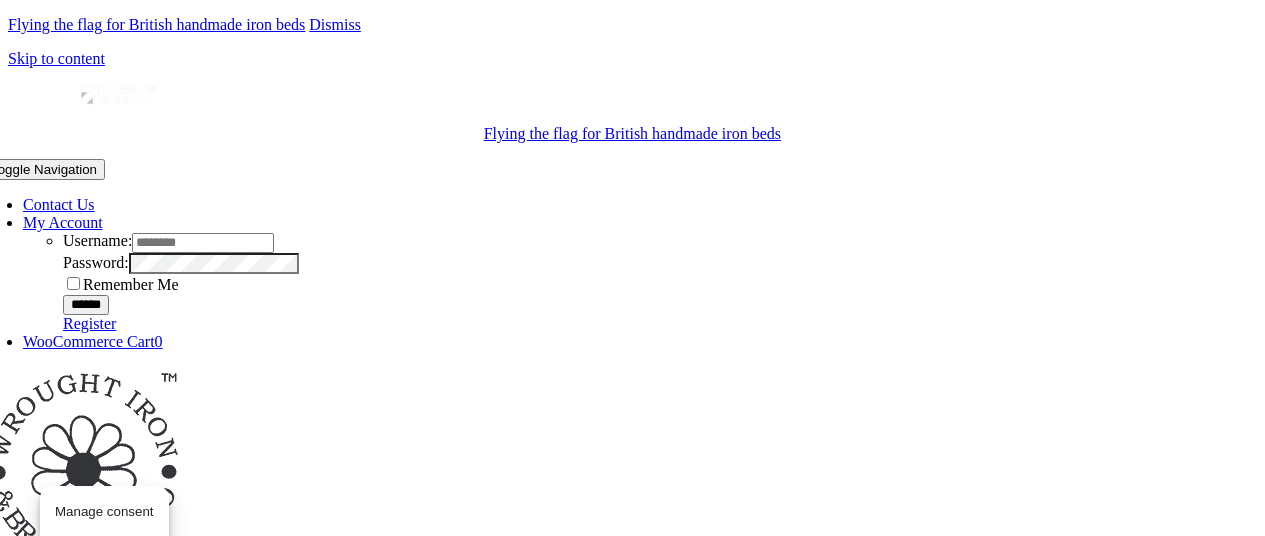 scroll, scrollTop: 0, scrollLeft: 0, axis: both 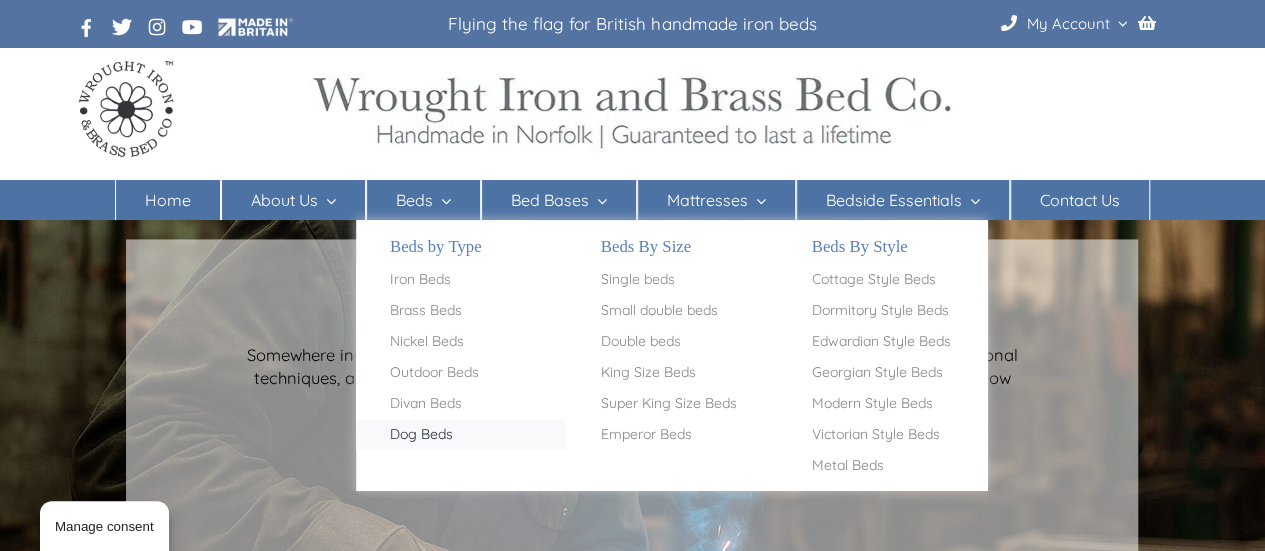 click on "Dog Beds" at bounding box center (461, 435) 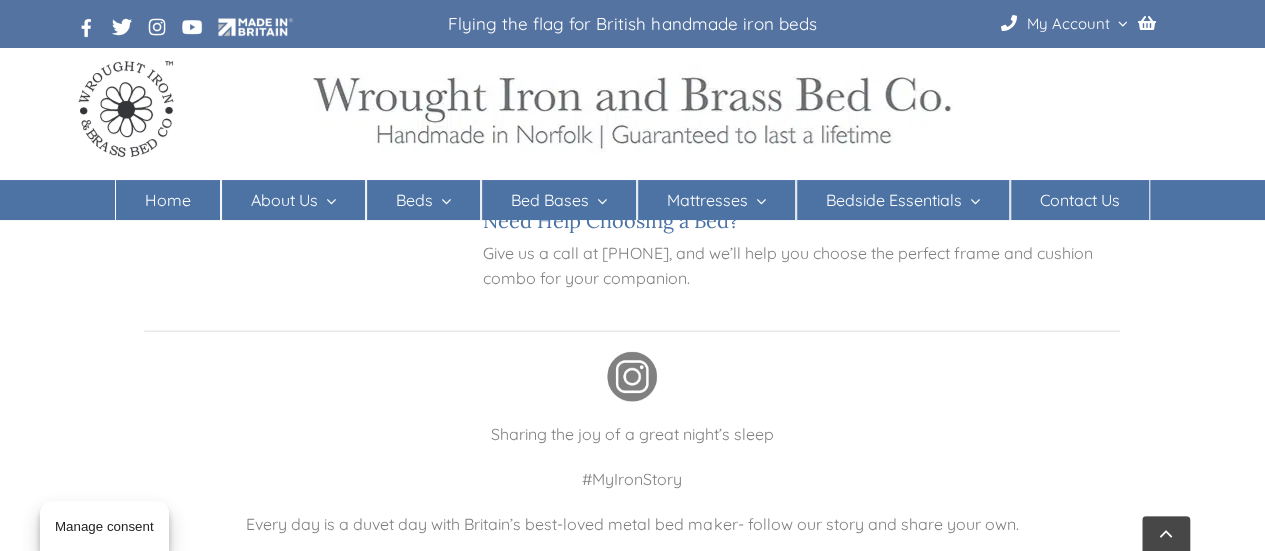 scroll, scrollTop: 2138, scrollLeft: 0, axis: vertical 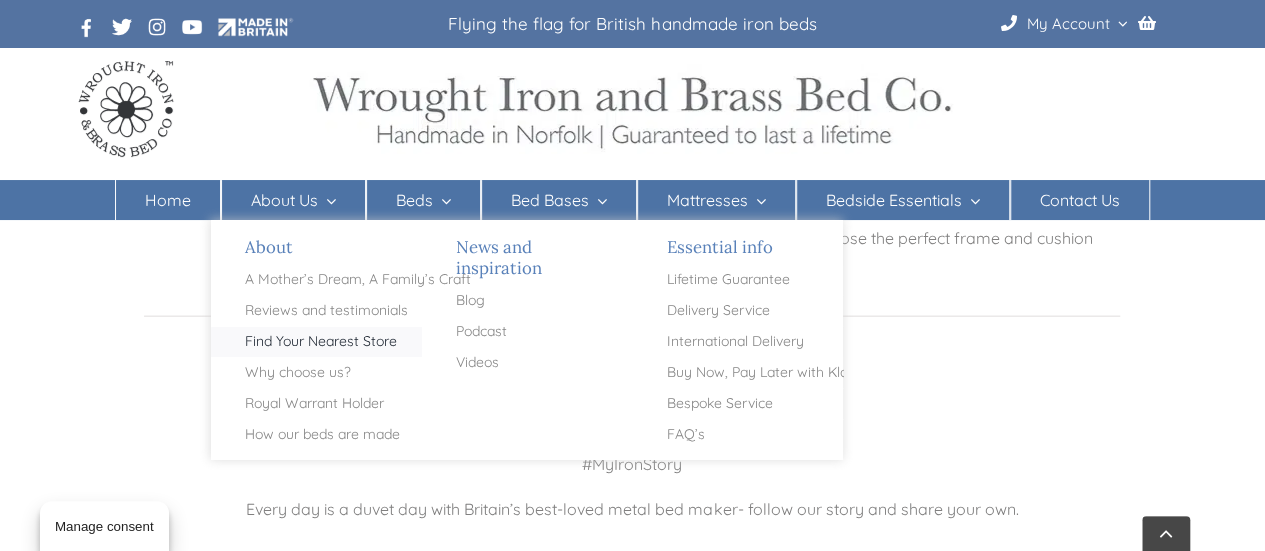 click on "Find Your Nearest Store" at bounding box center (321, 342) 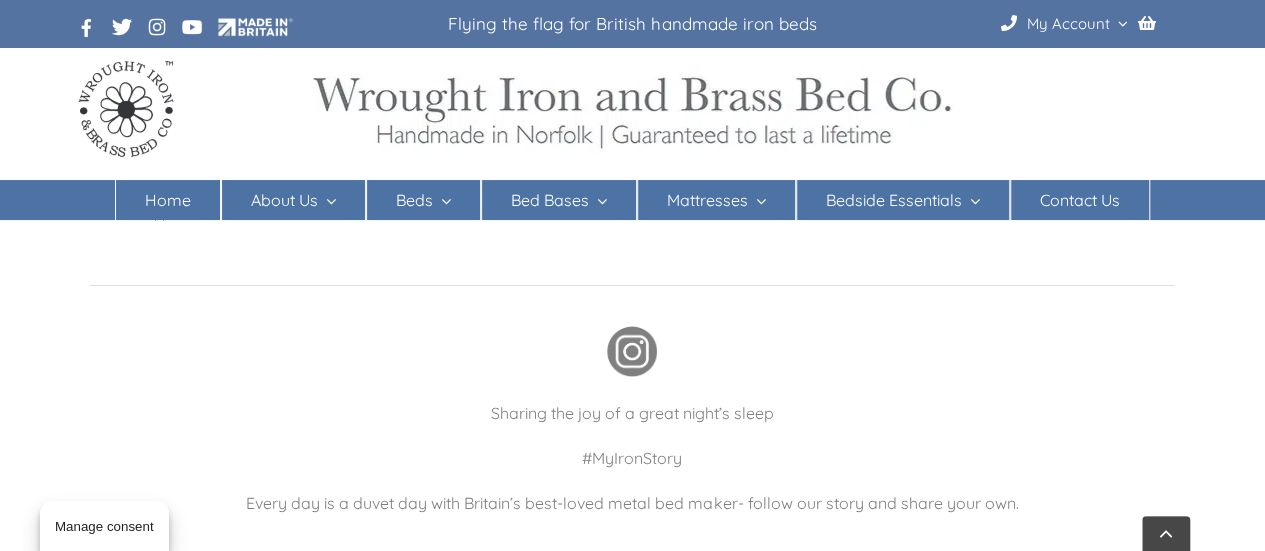 scroll, scrollTop: 3587, scrollLeft: 0, axis: vertical 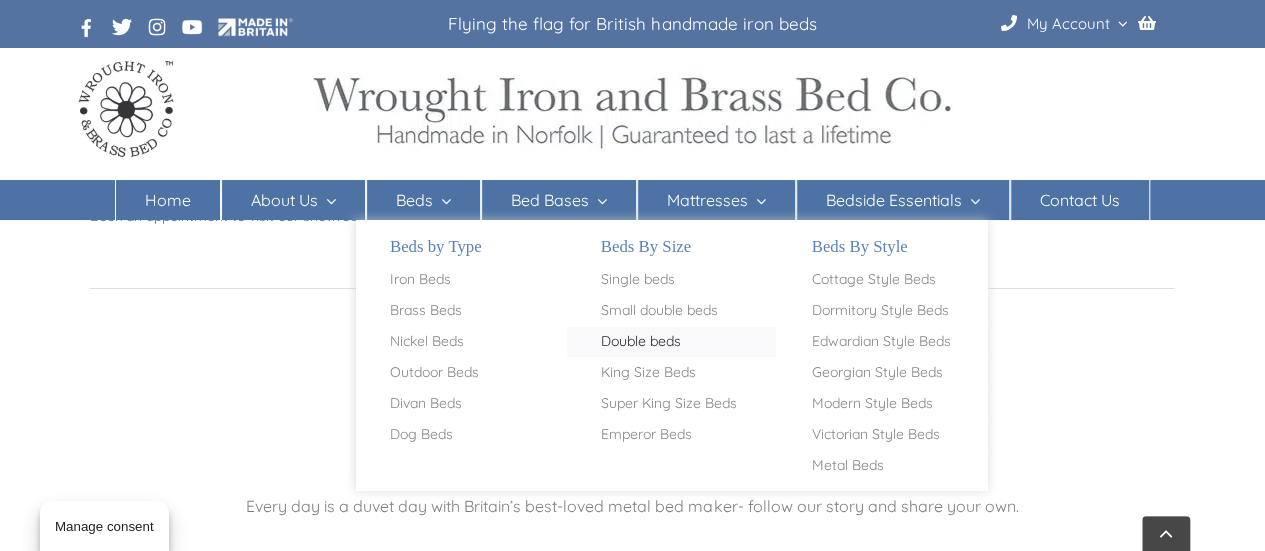 click on "Double beds" at bounding box center (641, 342) 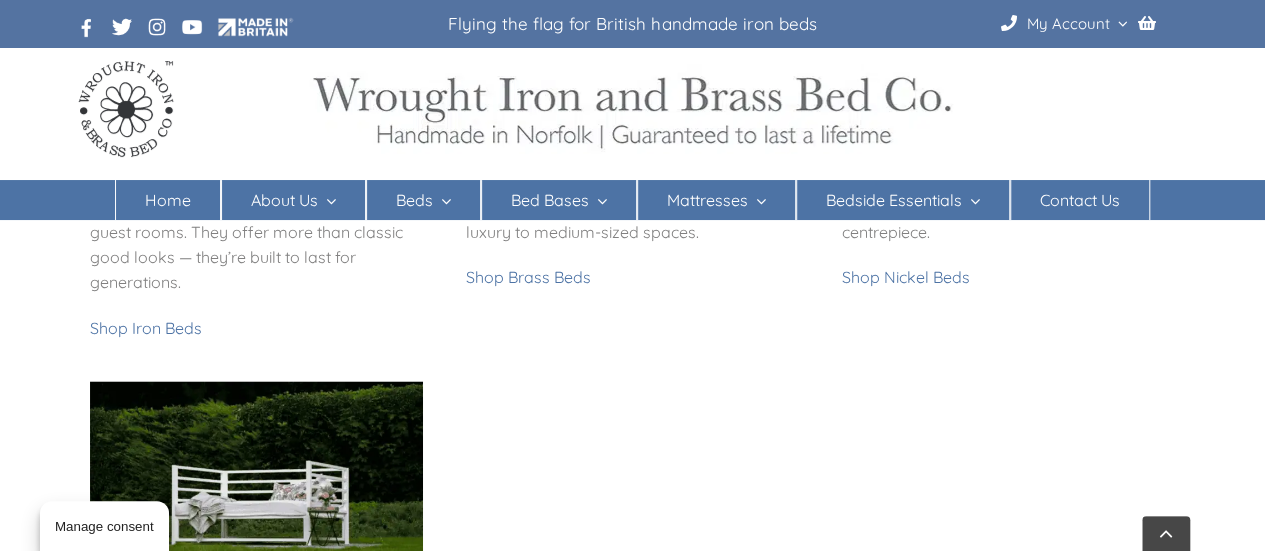 scroll, scrollTop: 1302, scrollLeft: 0, axis: vertical 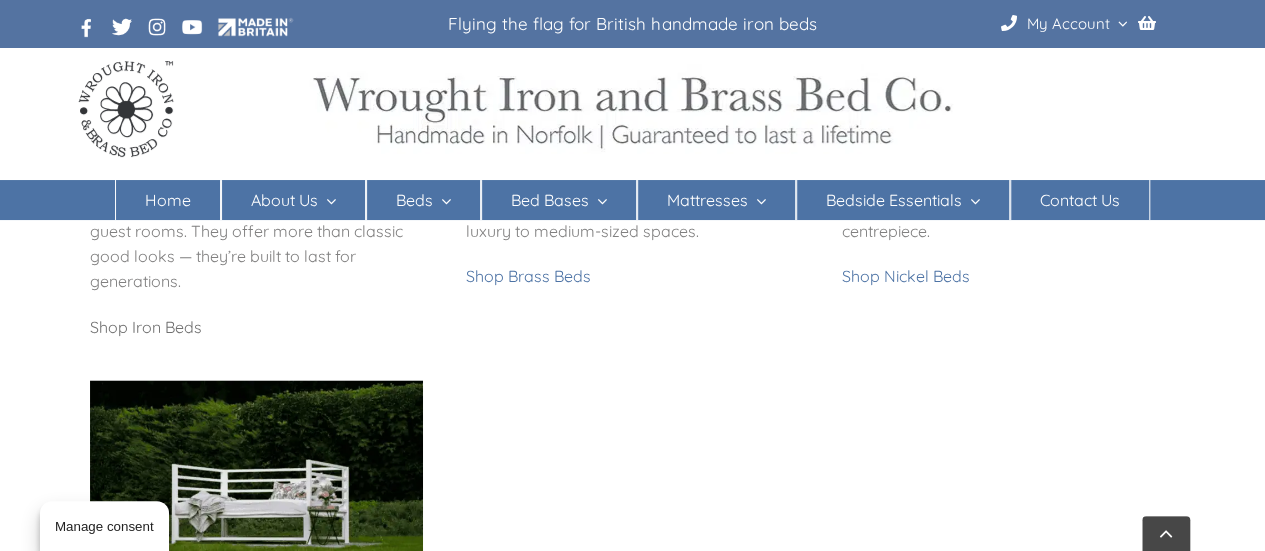click on "Shop Iron Beds" at bounding box center (146, 327) 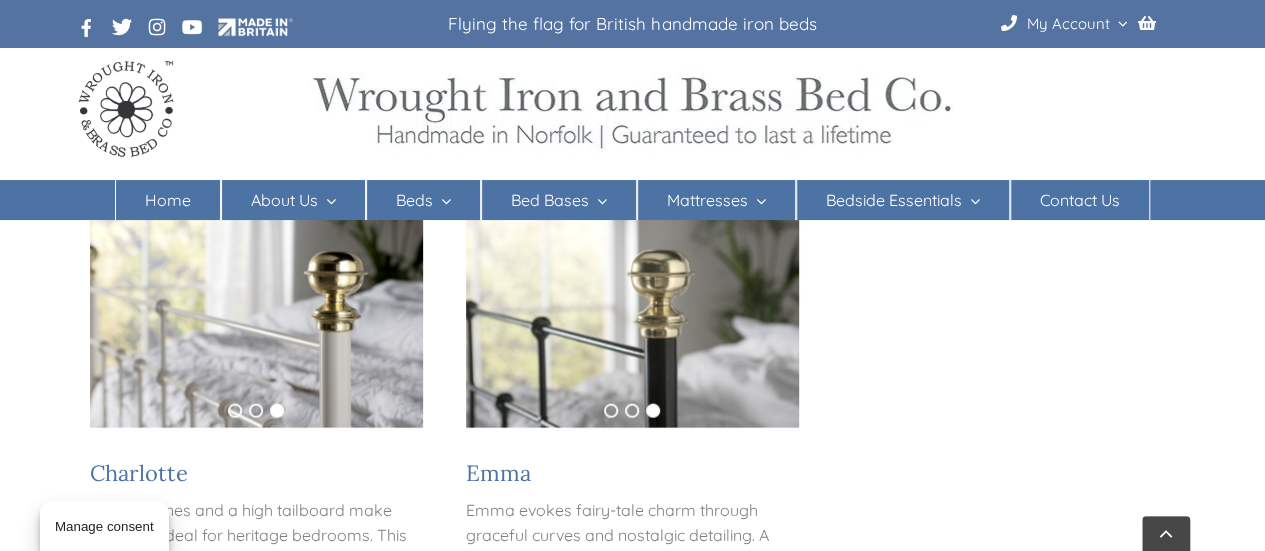 scroll, scrollTop: 2213, scrollLeft: 0, axis: vertical 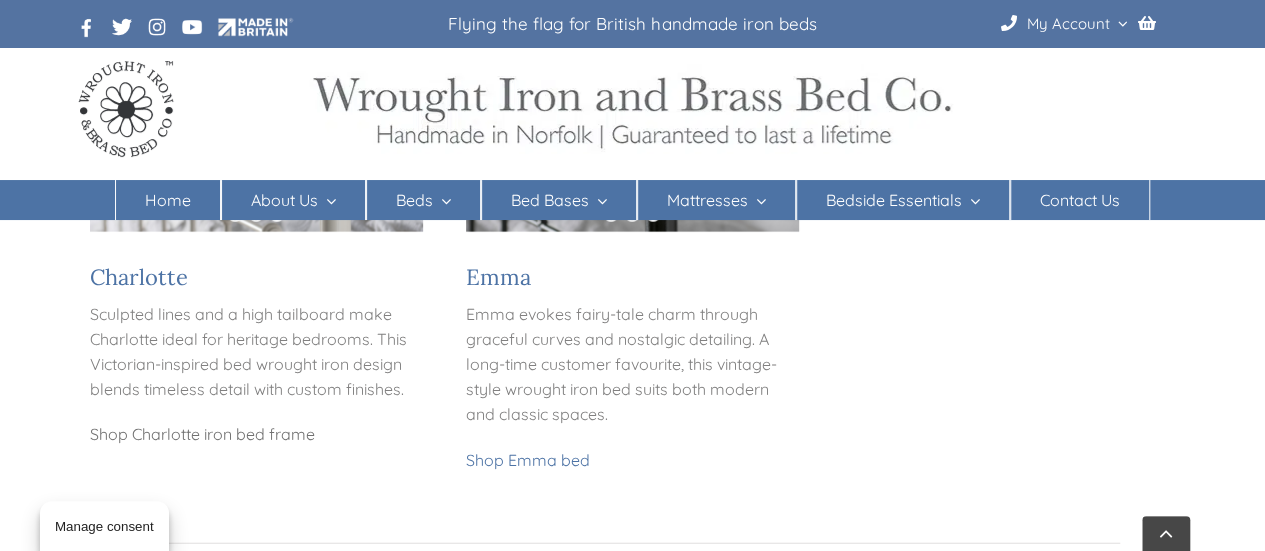 click on "Shop Charlotte iron bed frame" at bounding box center (202, 434) 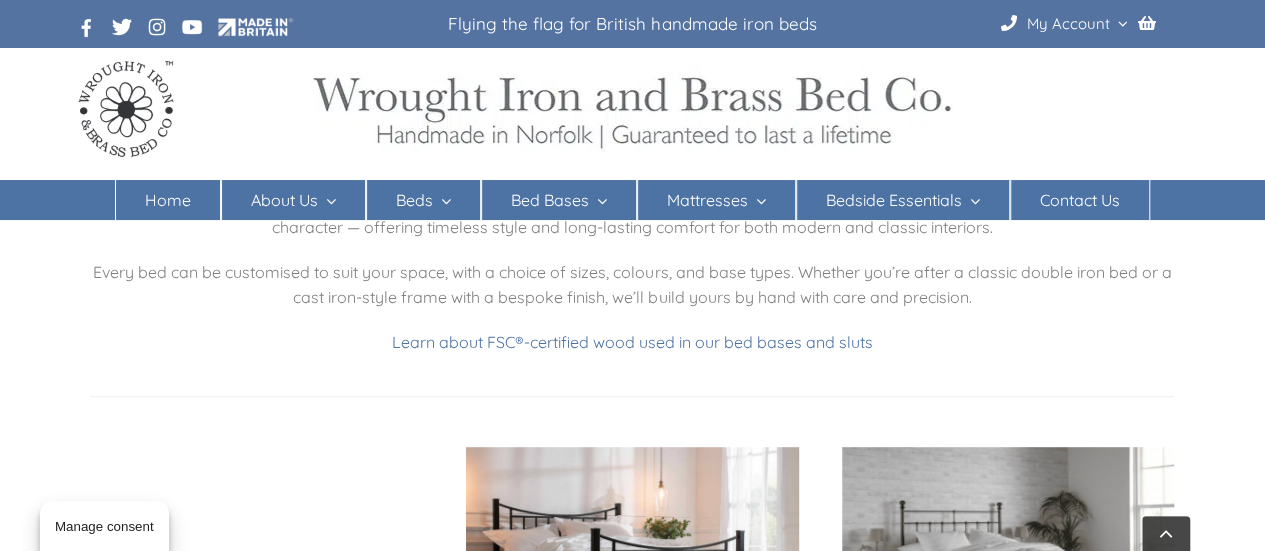 scroll, scrollTop: 0, scrollLeft: 0, axis: both 